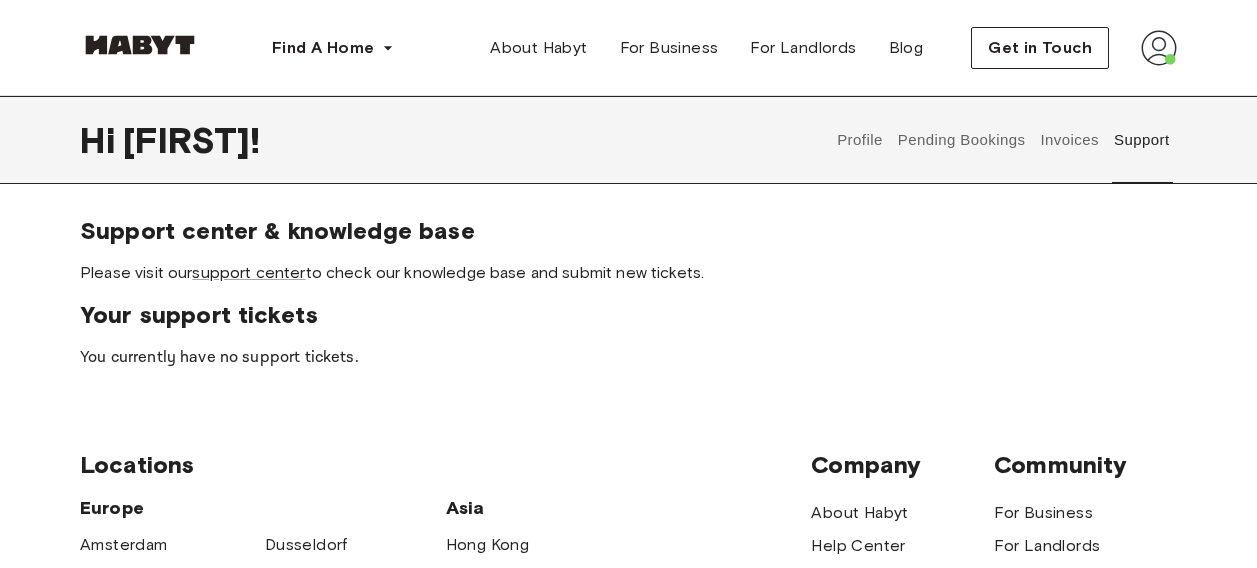 scroll, scrollTop: 0, scrollLeft: 0, axis: both 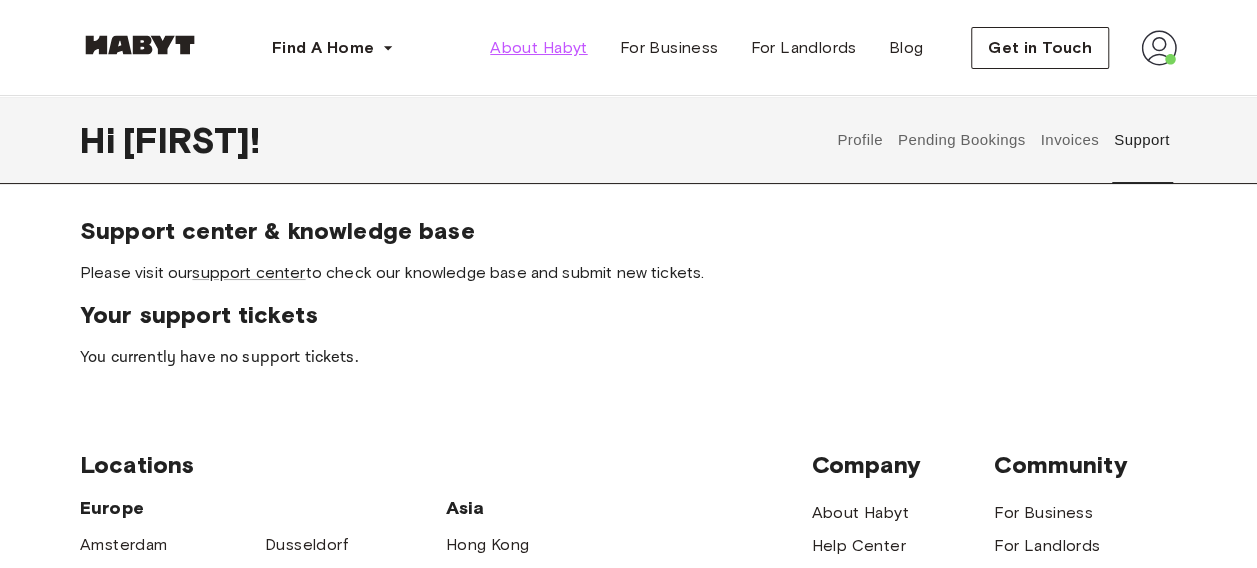 click on "About Habyt" at bounding box center [538, 48] 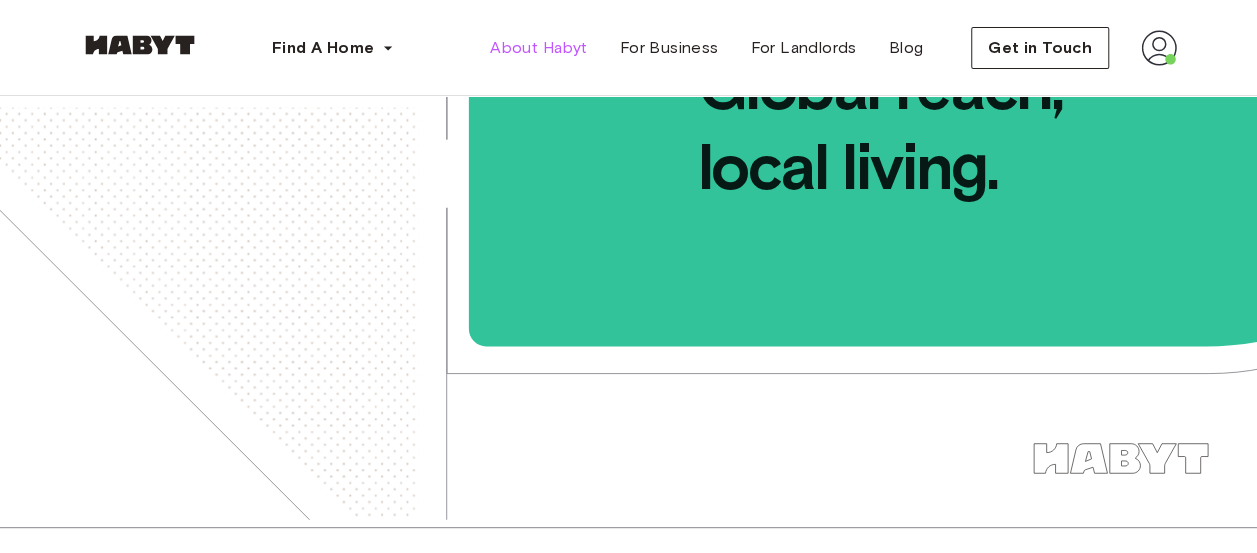 scroll, scrollTop: 0, scrollLeft: 0, axis: both 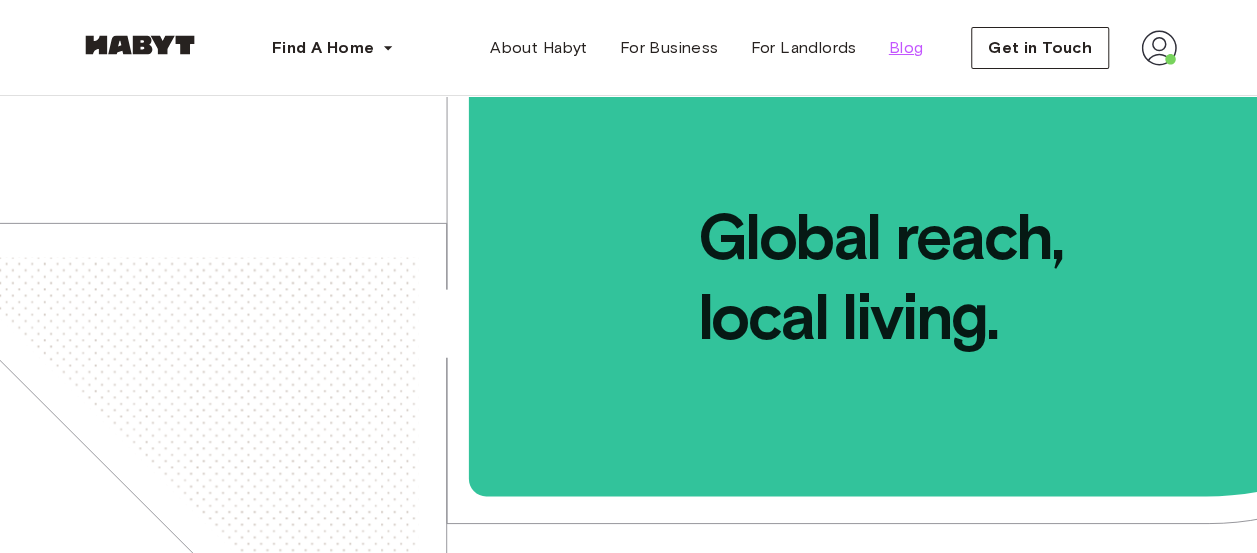 click on "Blog" at bounding box center [906, 48] 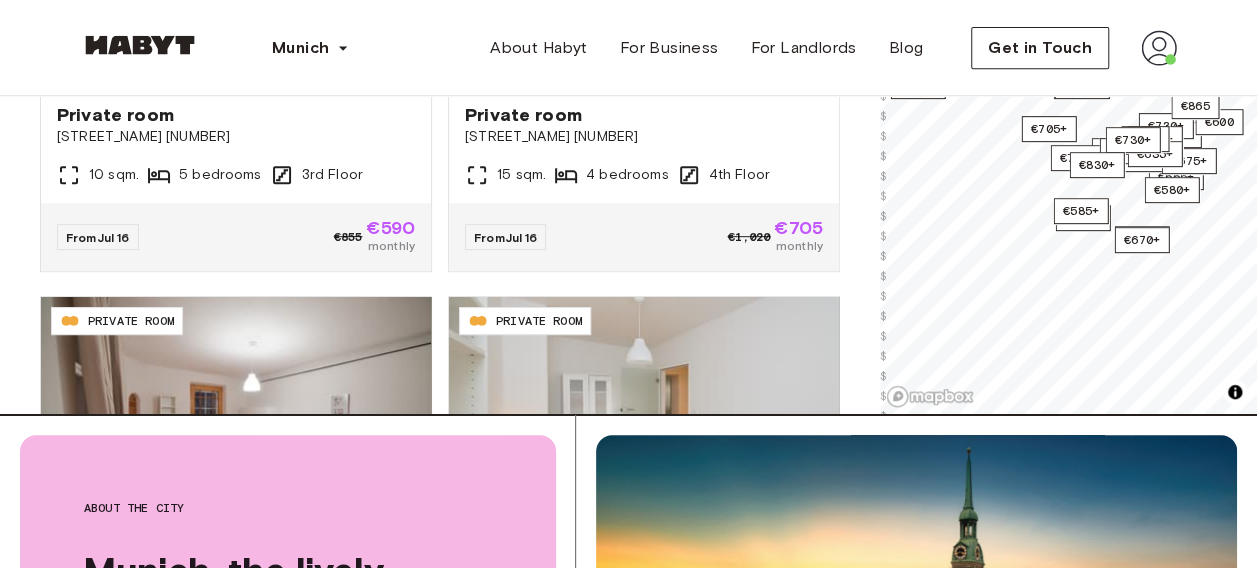 scroll, scrollTop: 0, scrollLeft: 0, axis: both 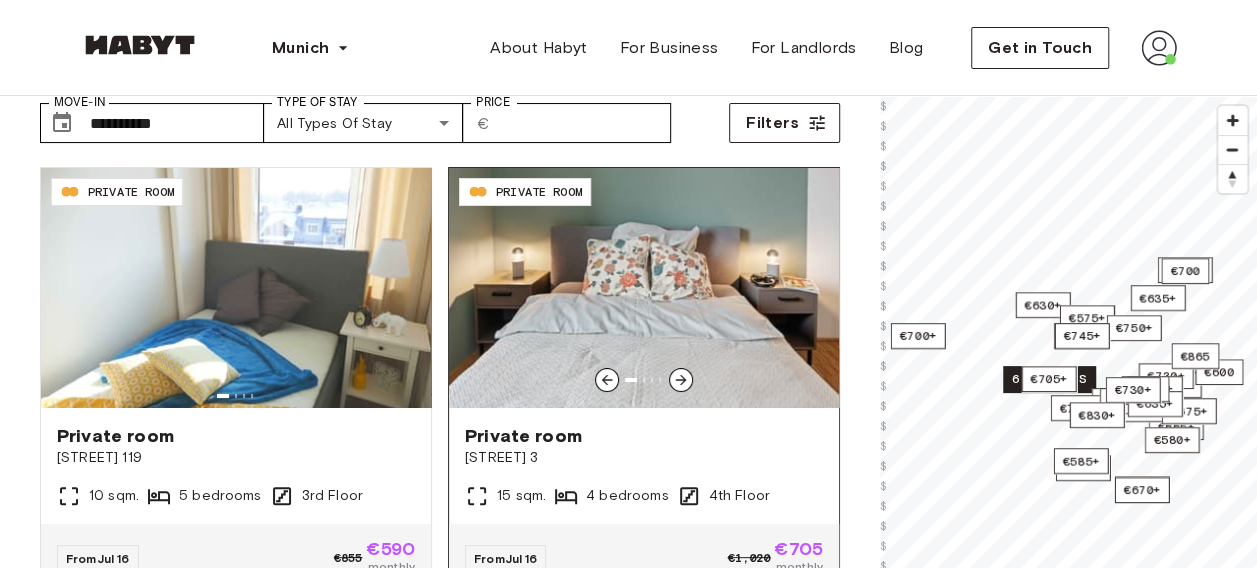 click 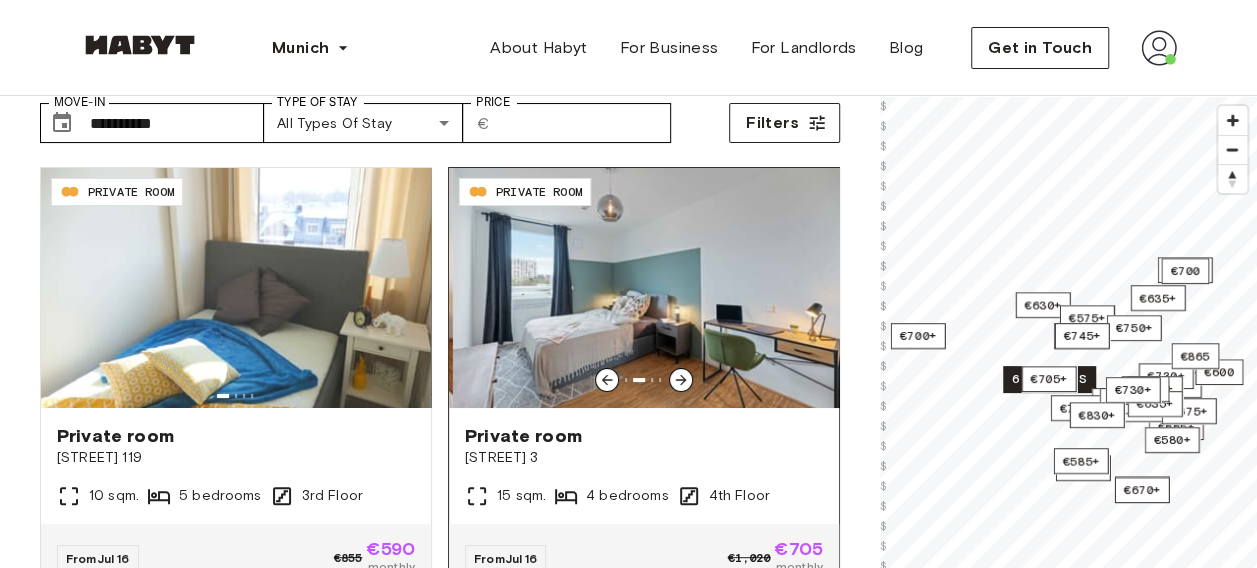 click 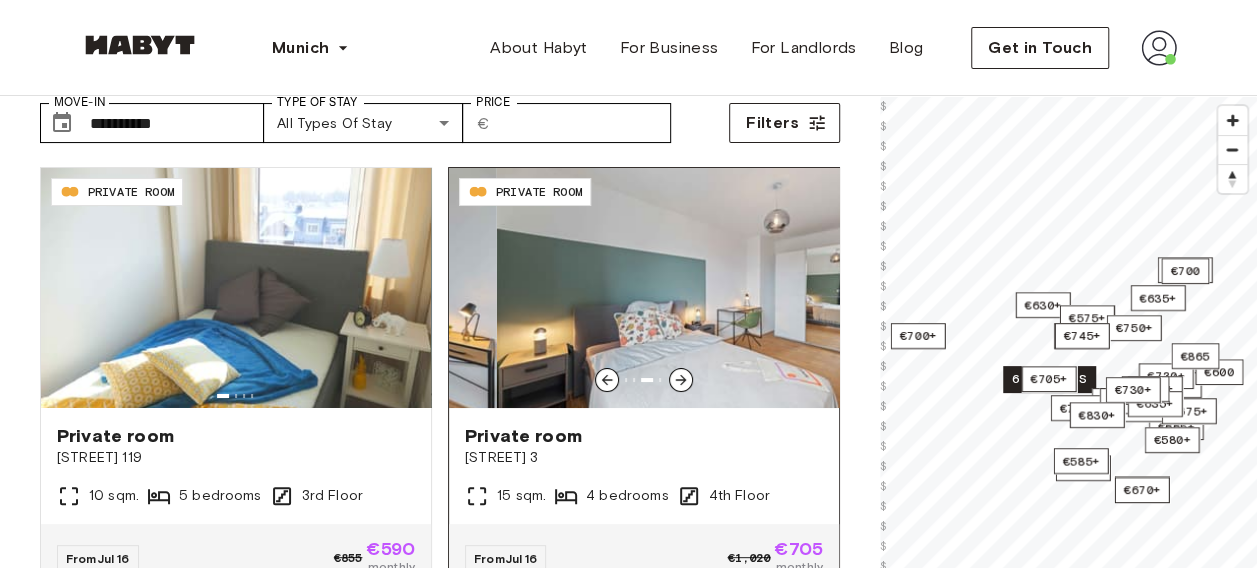 click 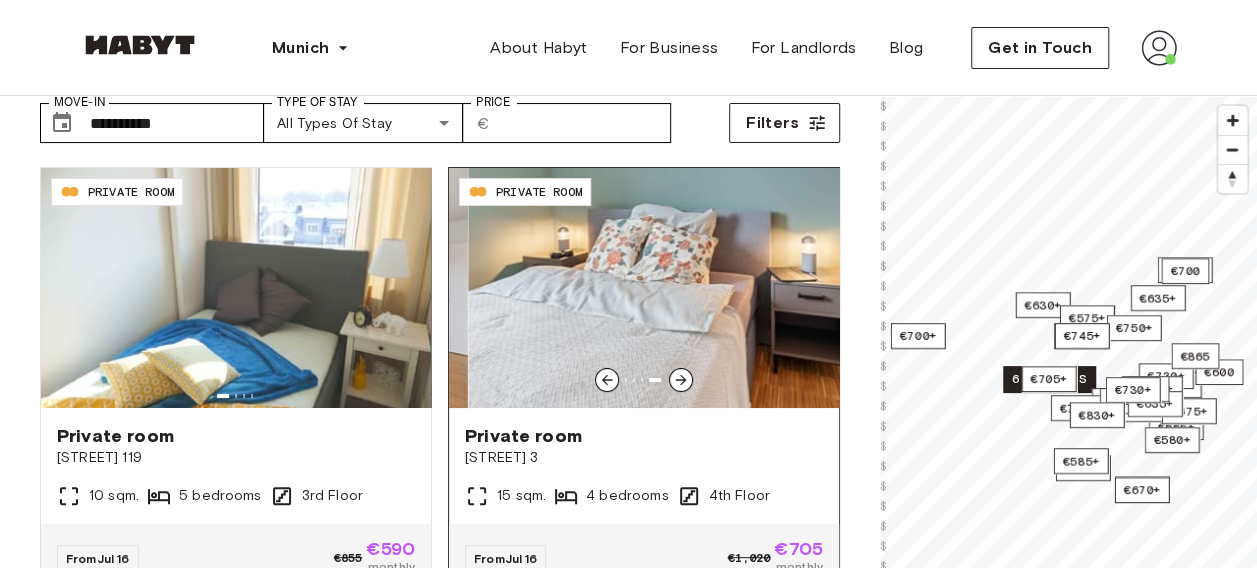 click 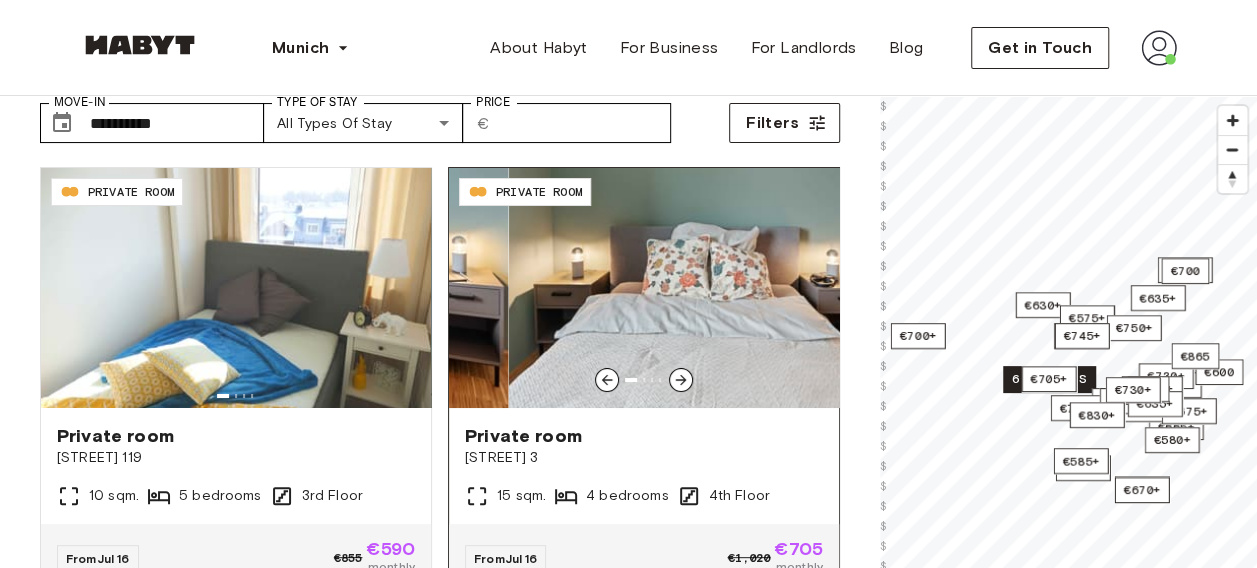 click 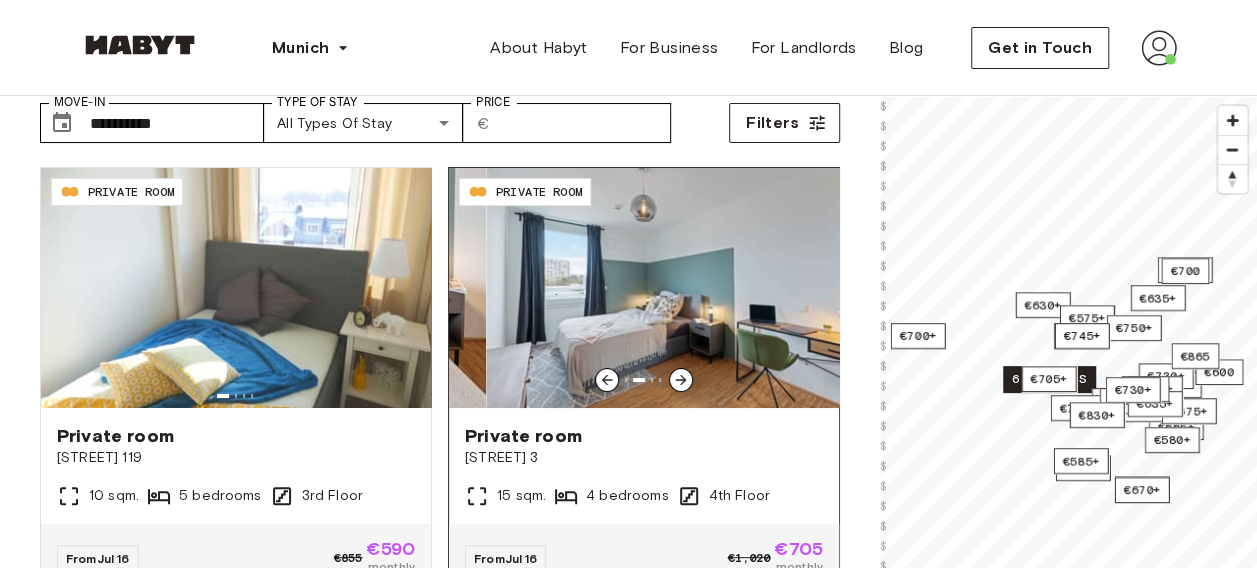 click 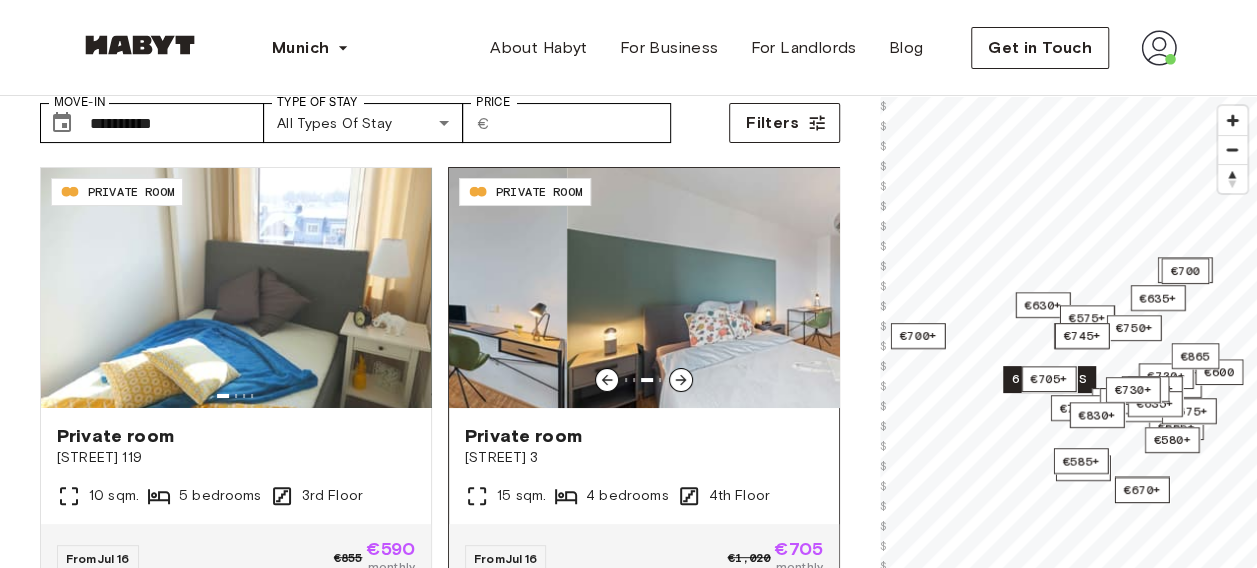 click 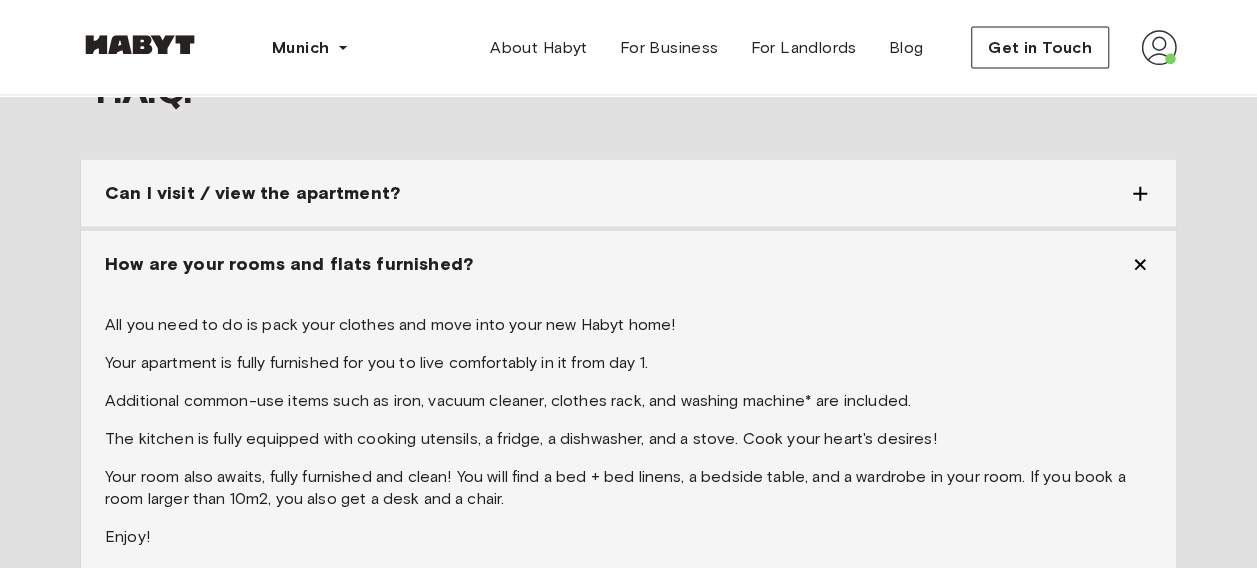 scroll, scrollTop: 2232, scrollLeft: 0, axis: vertical 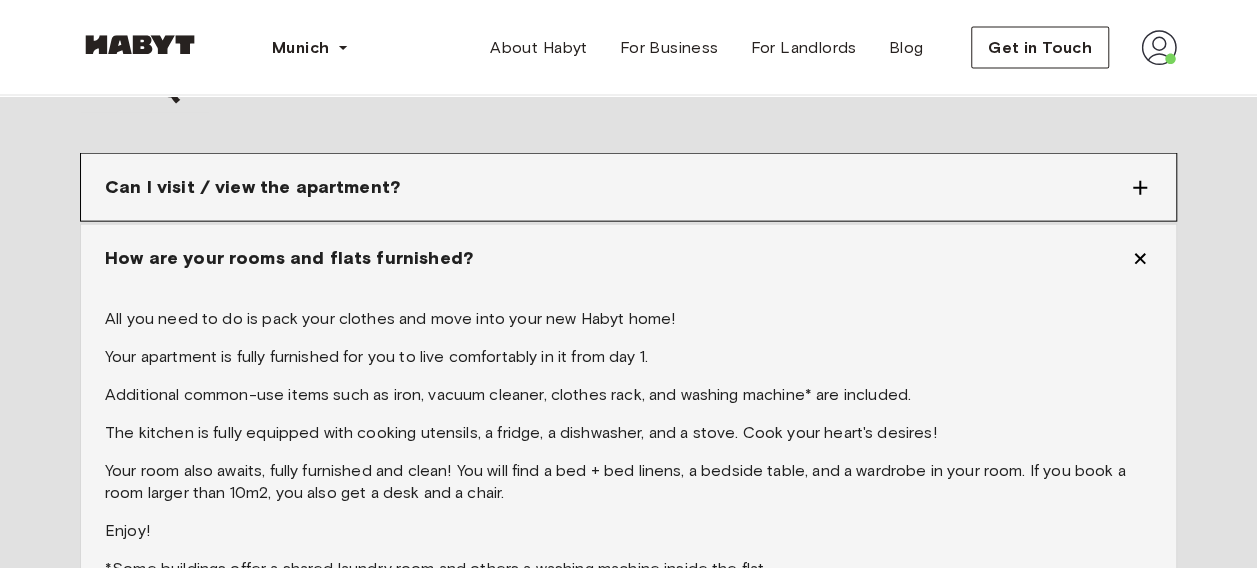 click 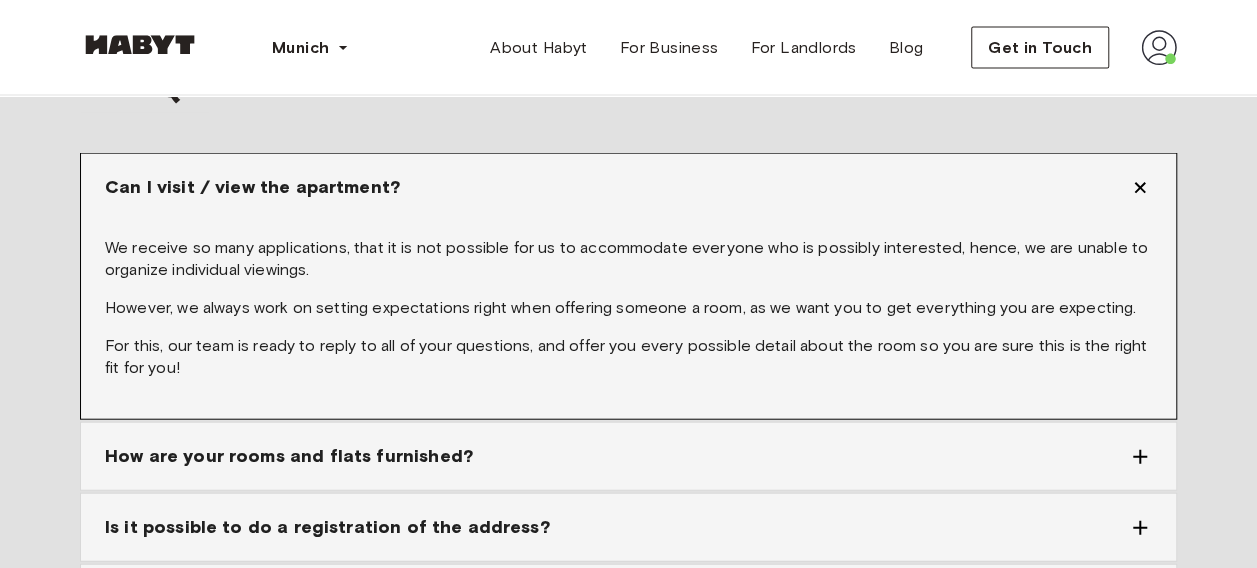click 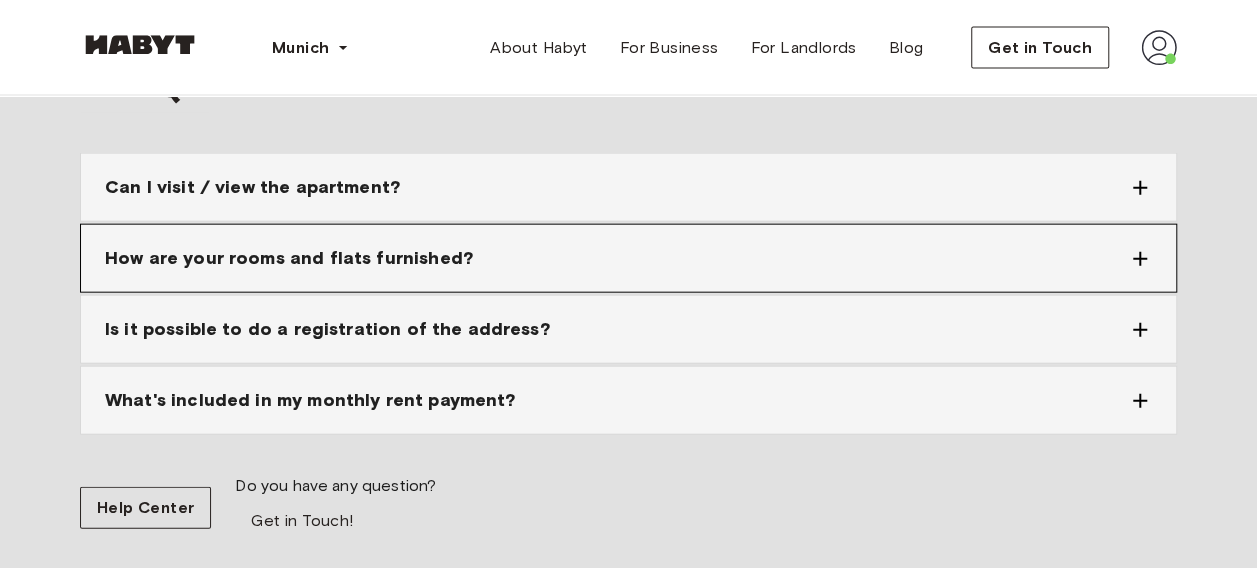 click 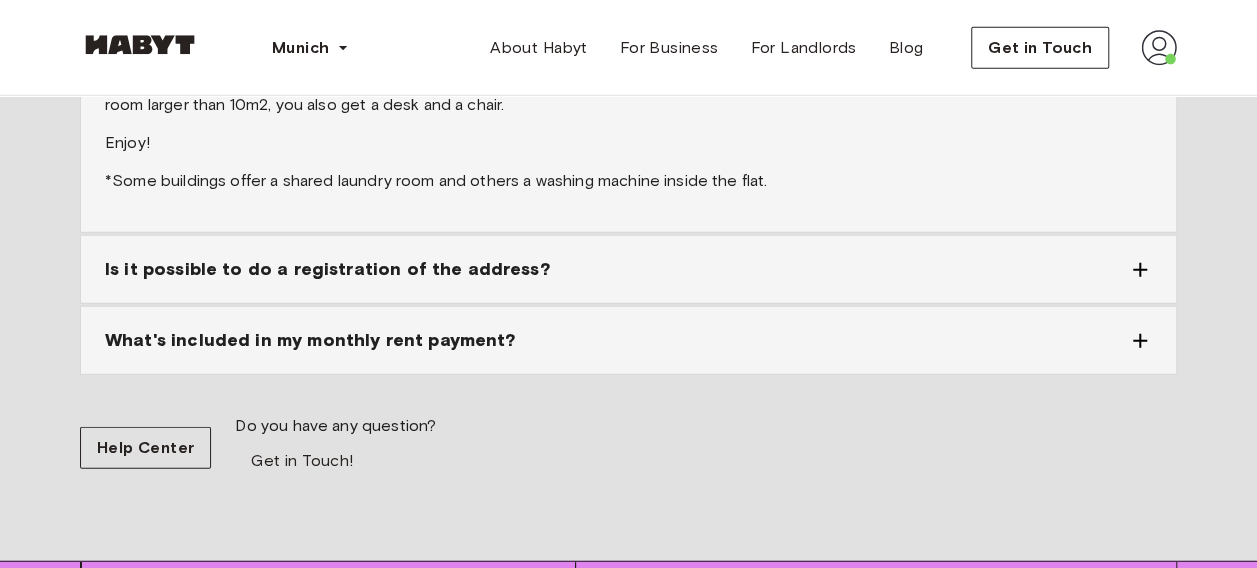 scroll, scrollTop: 2632, scrollLeft: 0, axis: vertical 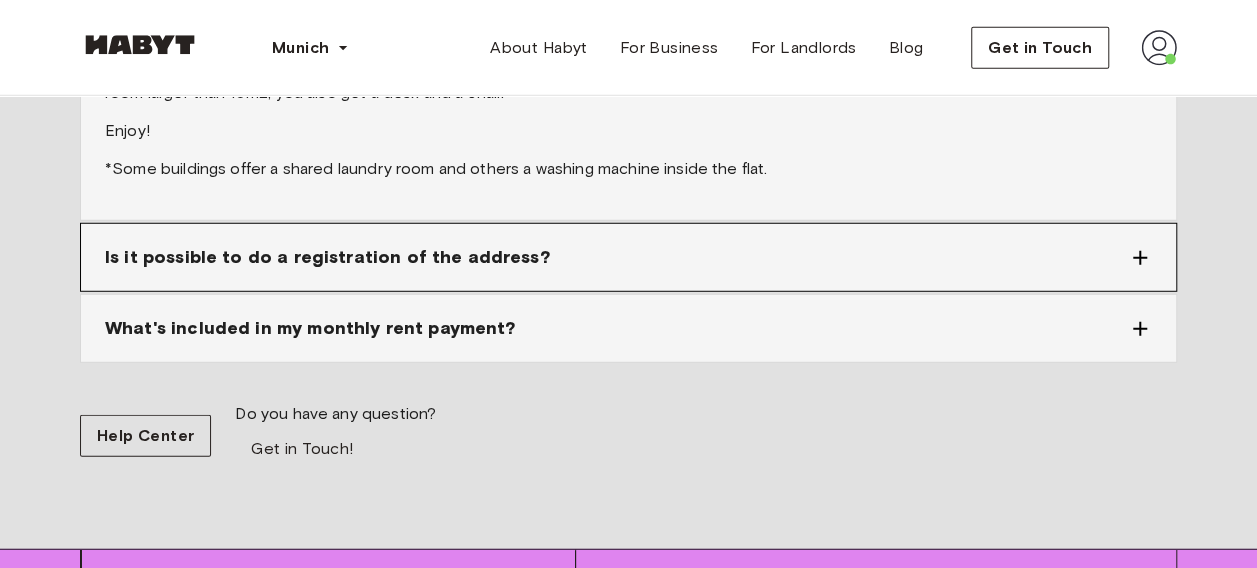 click 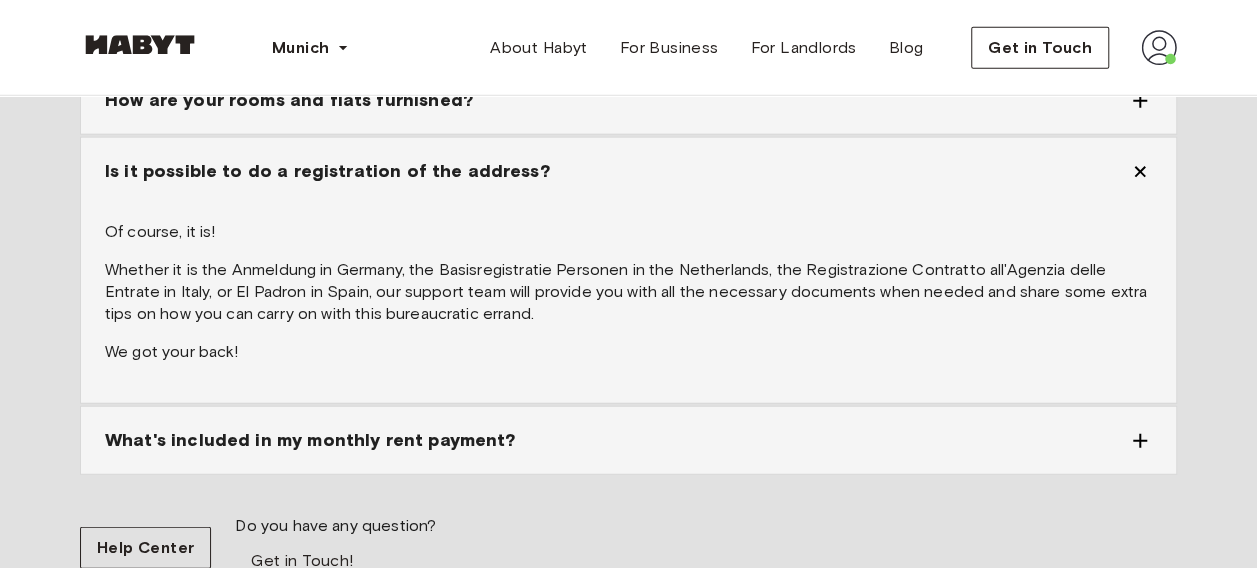 scroll, scrollTop: 2396, scrollLeft: 0, axis: vertical 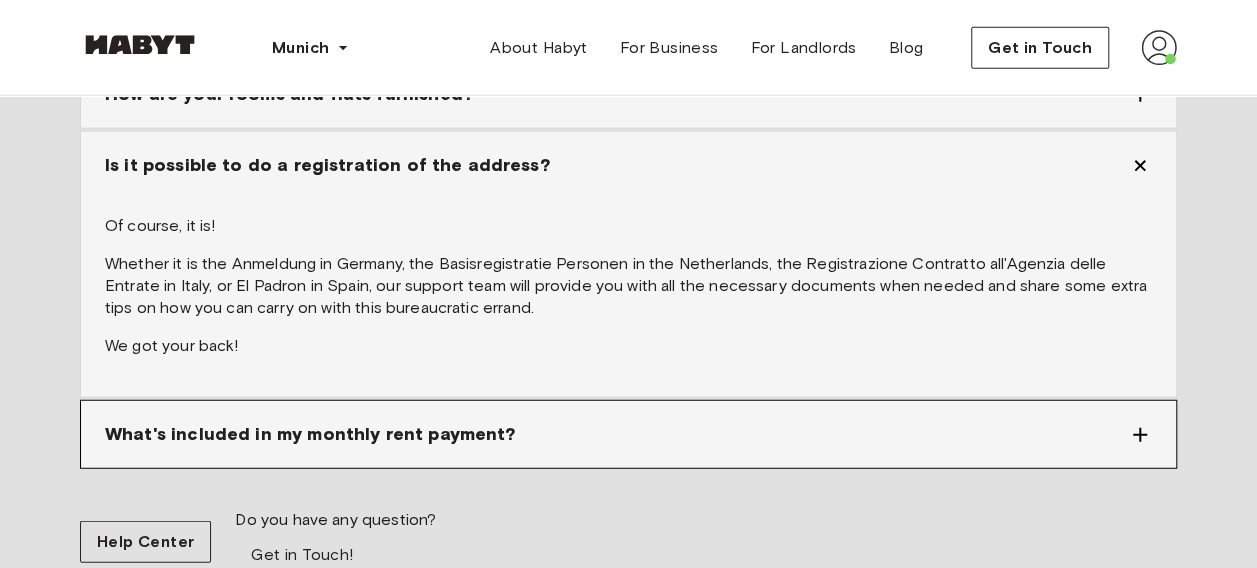 click 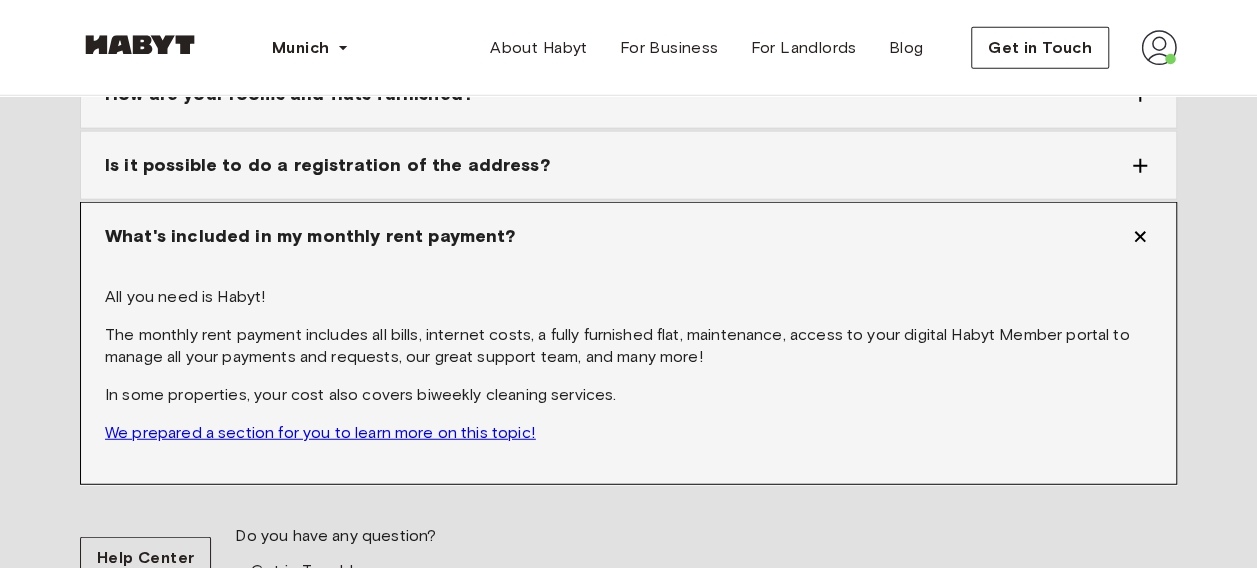 click on "We prepared a section for you to learn more on this topic!" at bounding box center [320, 432] 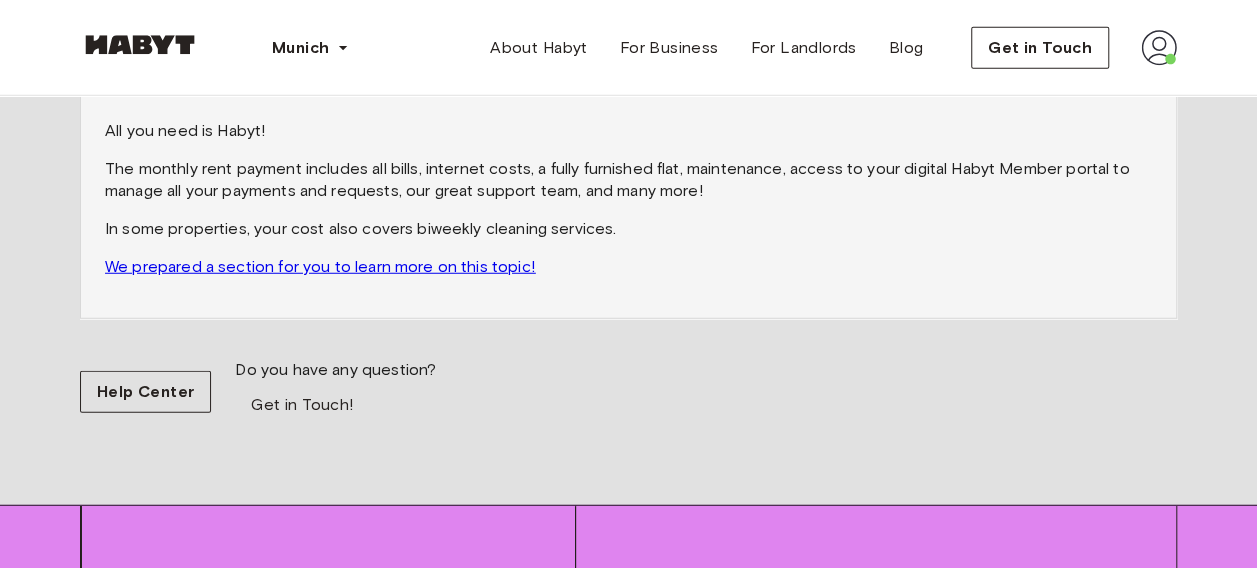 scroll, scrollTop: 2668, scrollLeft: 0, axis: vertical 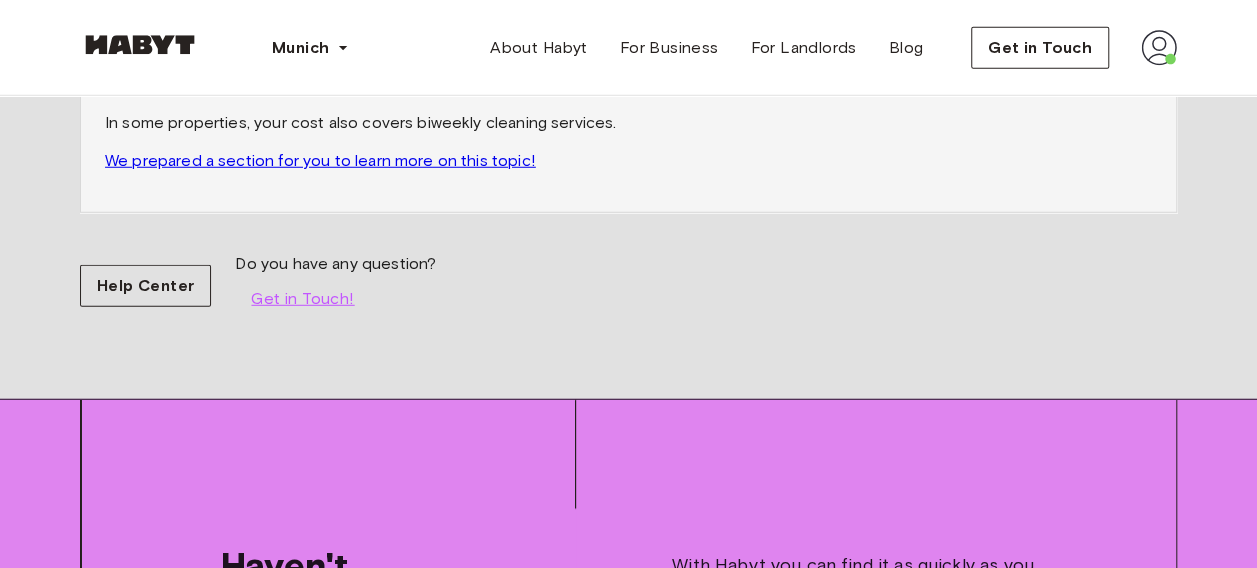 click on "Get in Touch!" at bounding box center (302, 299) 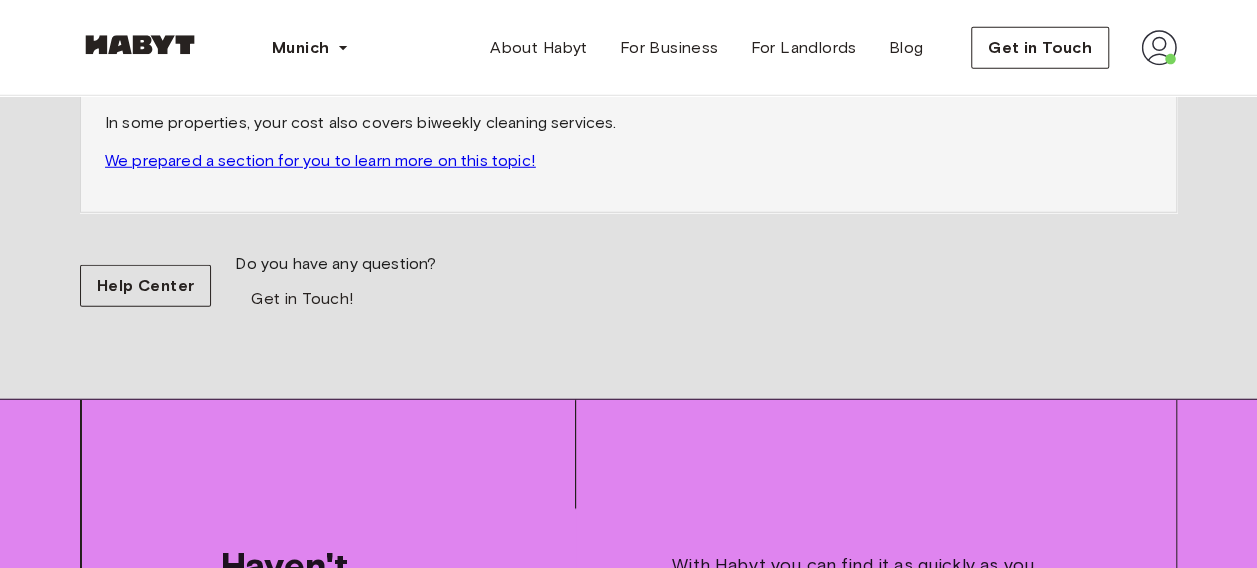 scroll, scrollTop: 0, scrollLeft: 0, axis: both 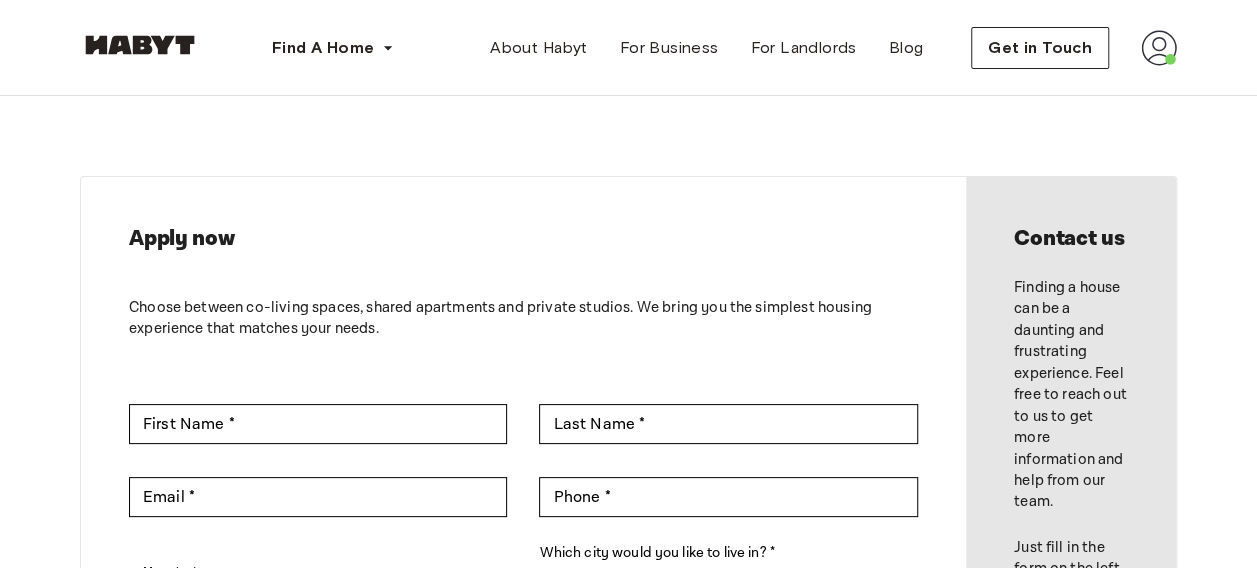 type on "*********" 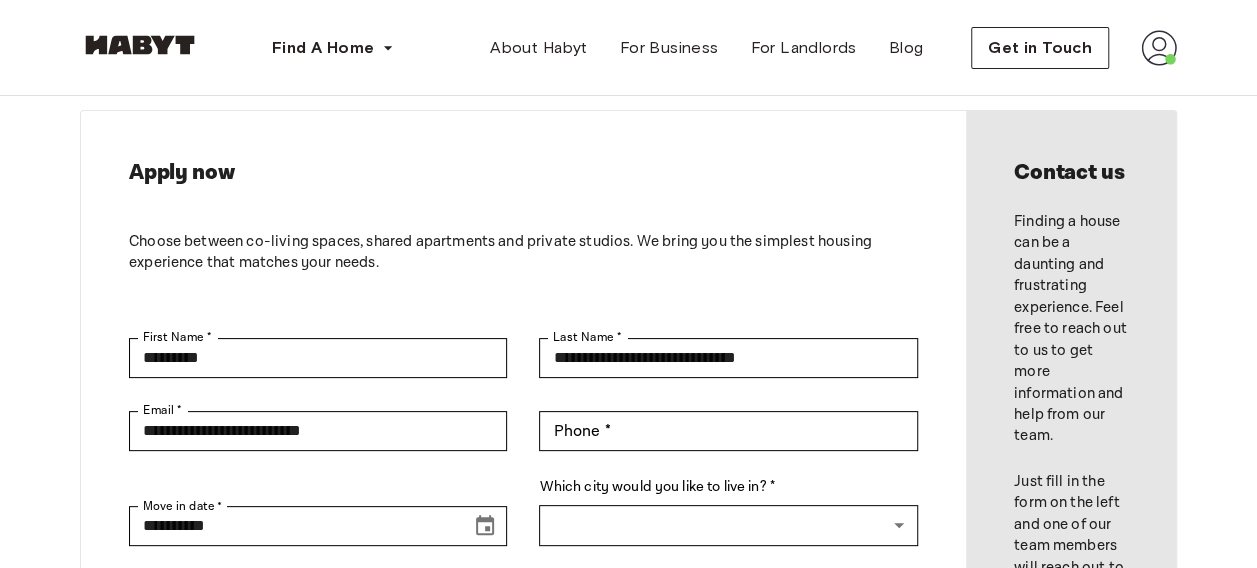 scroll, scrollTop: 0, scrollLeft: 0, axis: both 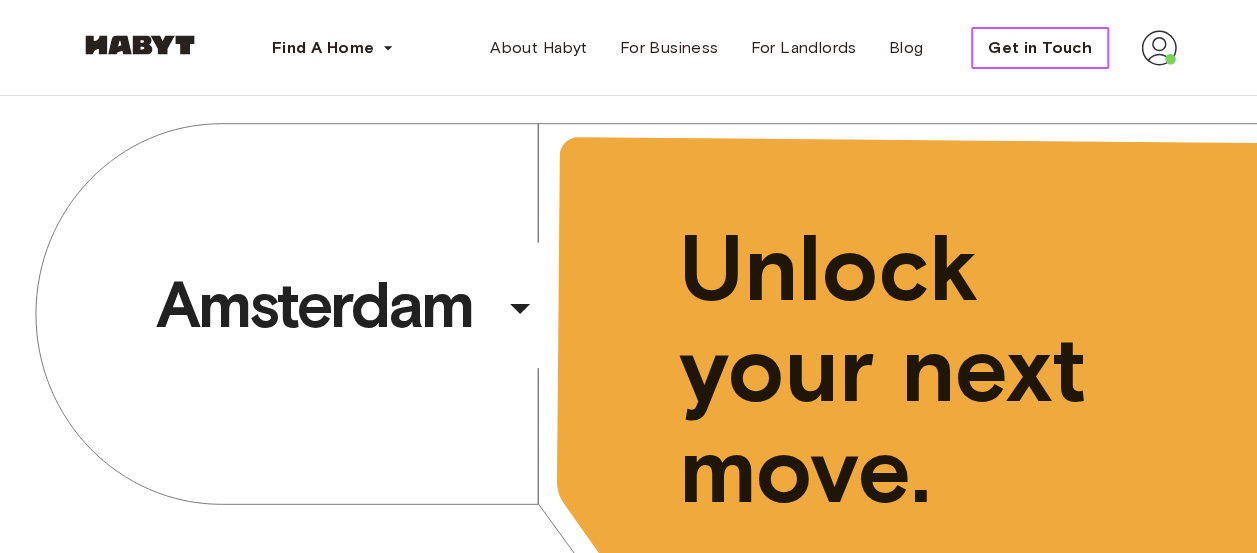 click on "Get in Touch" at bounding box center (1040, 48) 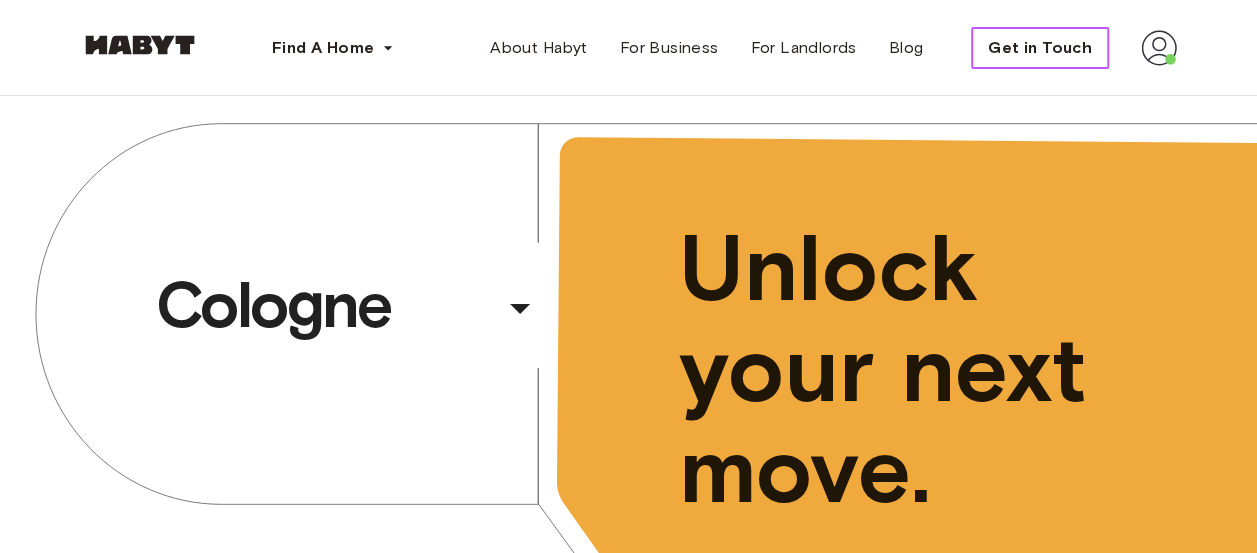 click on "Get in Touch" at bounding box center [1040, 48] 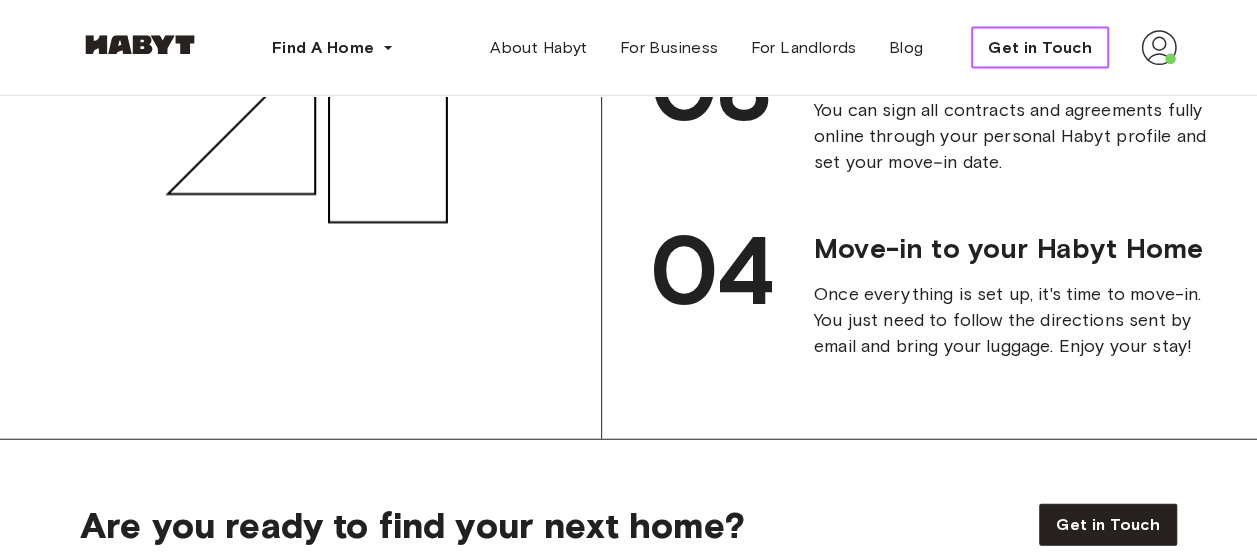 scroll, scrollTop: 2414, scrollLeft: 0, axis: vertical 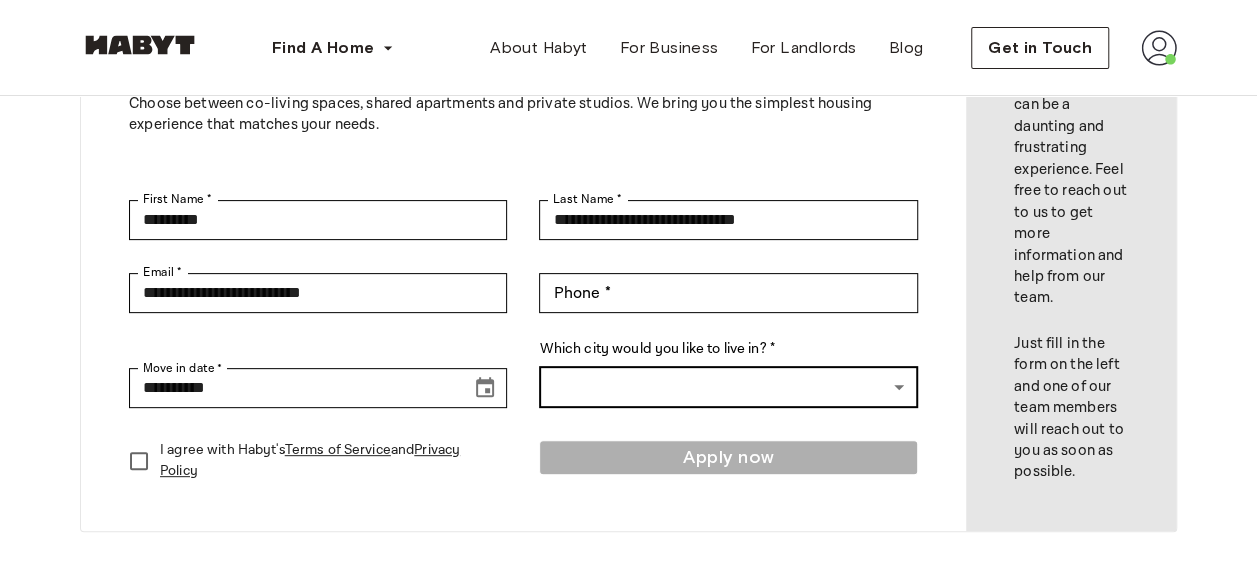click on "Find A Home Europe Amsterdam Berlin Frankfurt Hamburg Lisbon Madrid Milan Modena Paris Turin Munich Rotterdam Stuttgart Dusseldorf Cologne Zurich The Hague Graz Brussels Leipzig Asia Hong Kong Singapore Seoul Phuket Tokyo About Habyt For Business For Landlords Blog Get in Touch Apply now Choose between co-living spaces, shared apartments and private studios. We bring you the simplest housing experience that matches your needs. First Name * [FIRST] * First Name * Last Name * [LAST] * Last Name * Email * [EMAIL] * Email * Phone * [PHONE] * Phone * Move in date   * [DATE] * Move in date   * Which city would you like to live in? * ​ ​ I agree with Habyt's Terms of Service and Privacy Policy Apply now Contact us Finding a house can be a daunting and frustrating experience. Feel free to reach out to us to get more information and help from our team. Just fill in the form on the left and one of our team members will reach out to you as soon as possible. Locations Europe Graz" at bounding box center (628, 661) 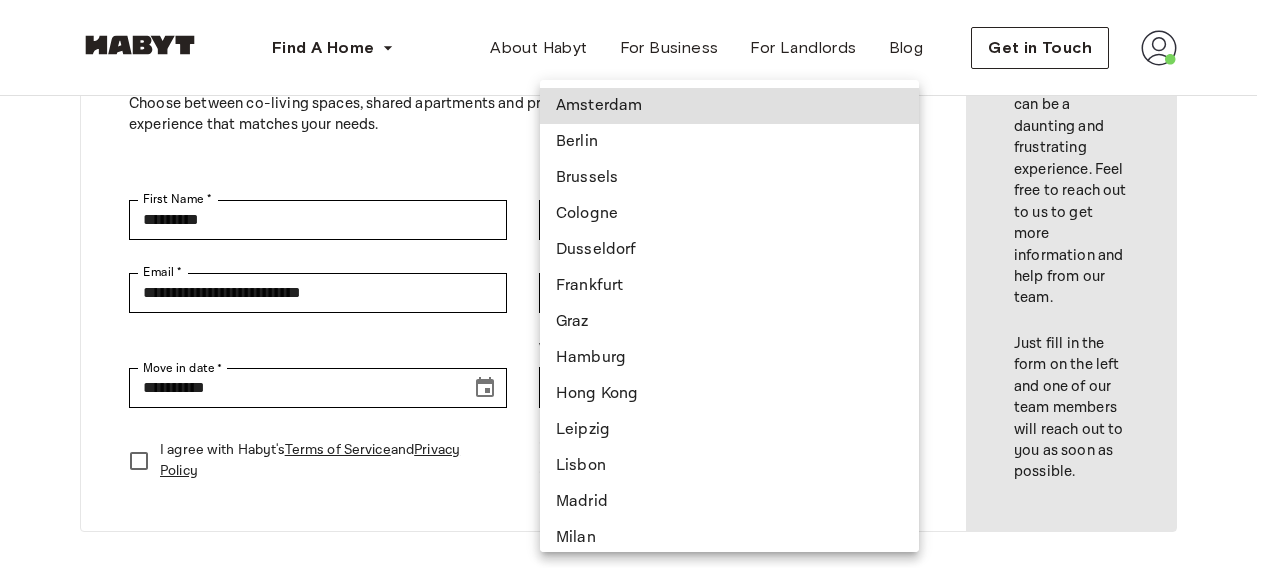 click at bounding box center (636, 284) 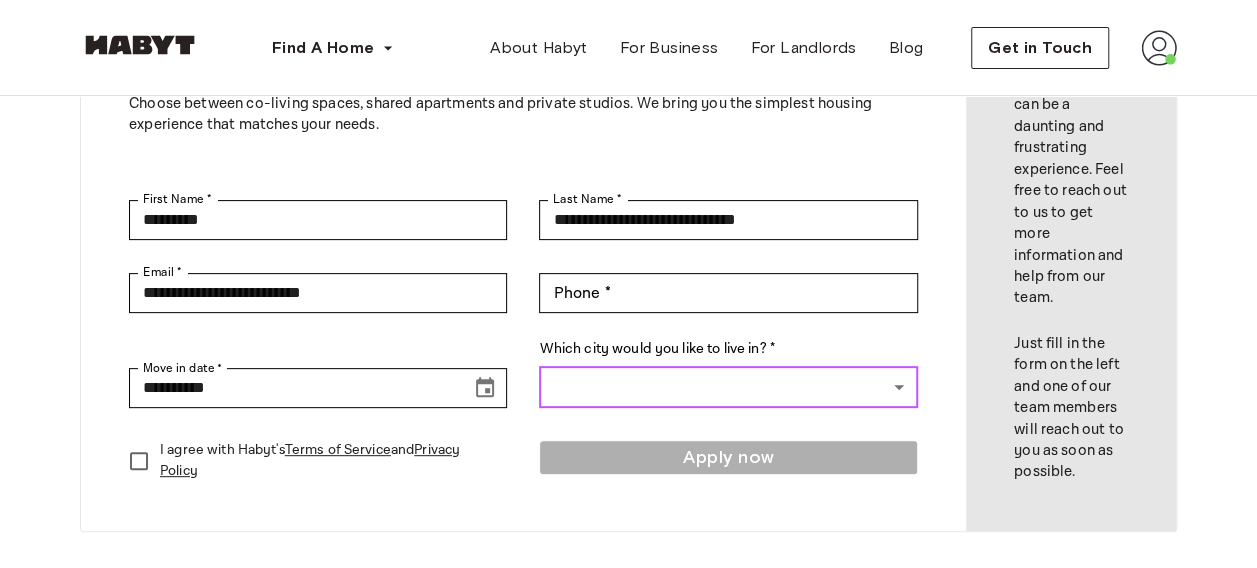 scroll, scrollTop: 0, scrollLeft: 0, axis: both 